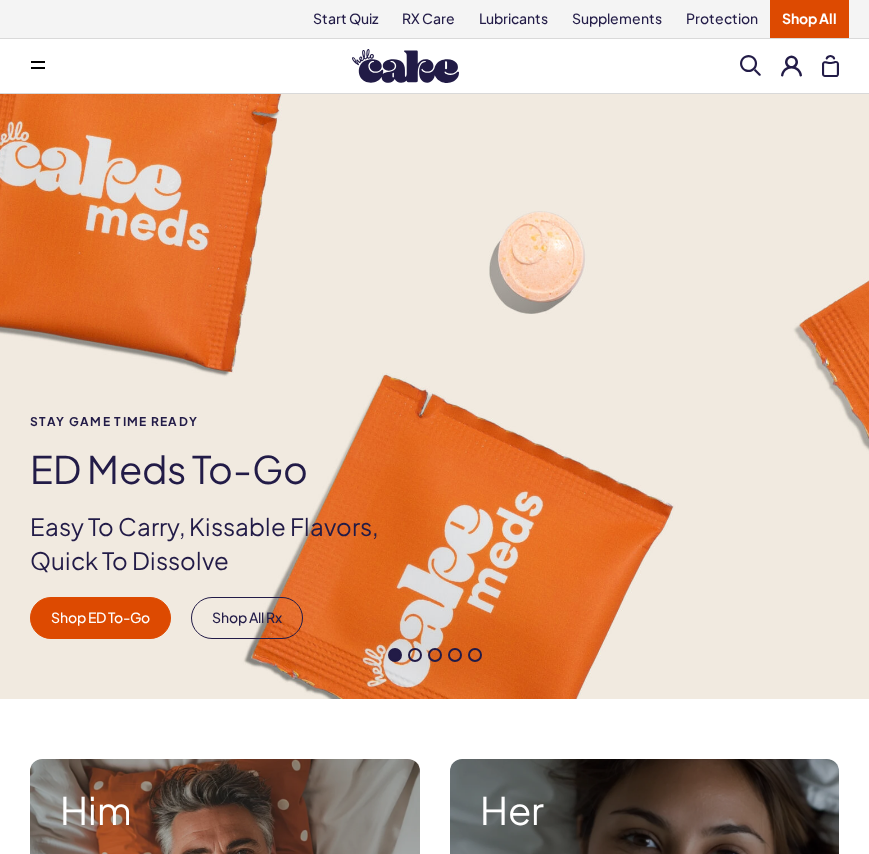 scroll, scrollTop: 0, scrollLeft: 0, axis: both 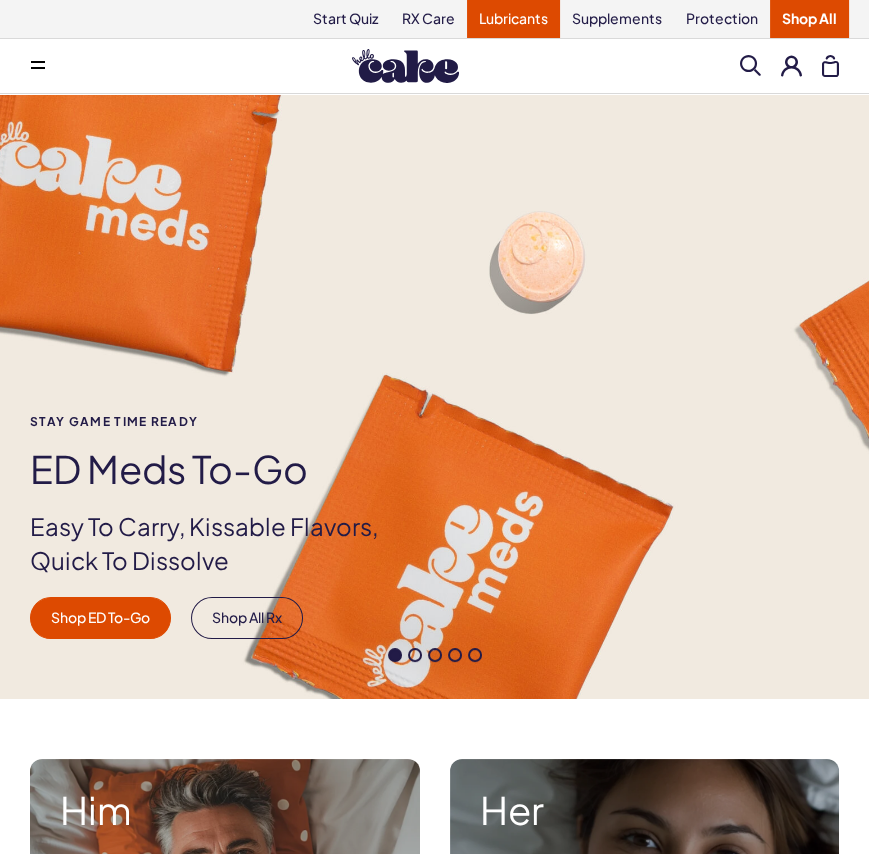 click on "Lubricants" at bounding box center [513, 19] 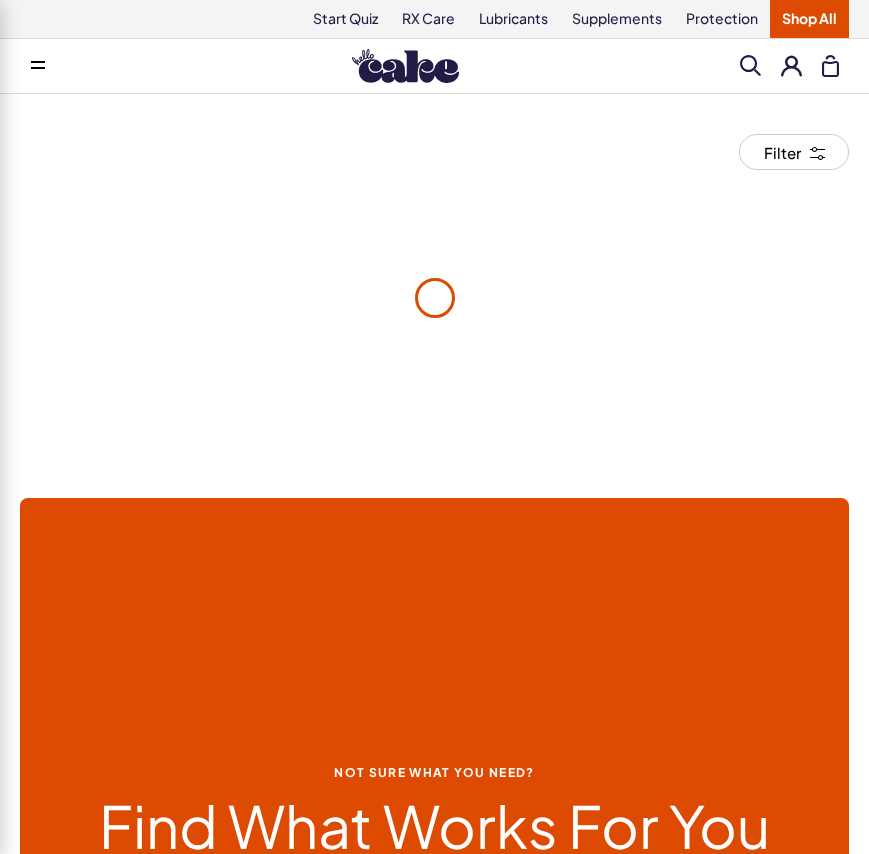 scroll, scrollTop: 0, scrollLeft: 0, axis: both 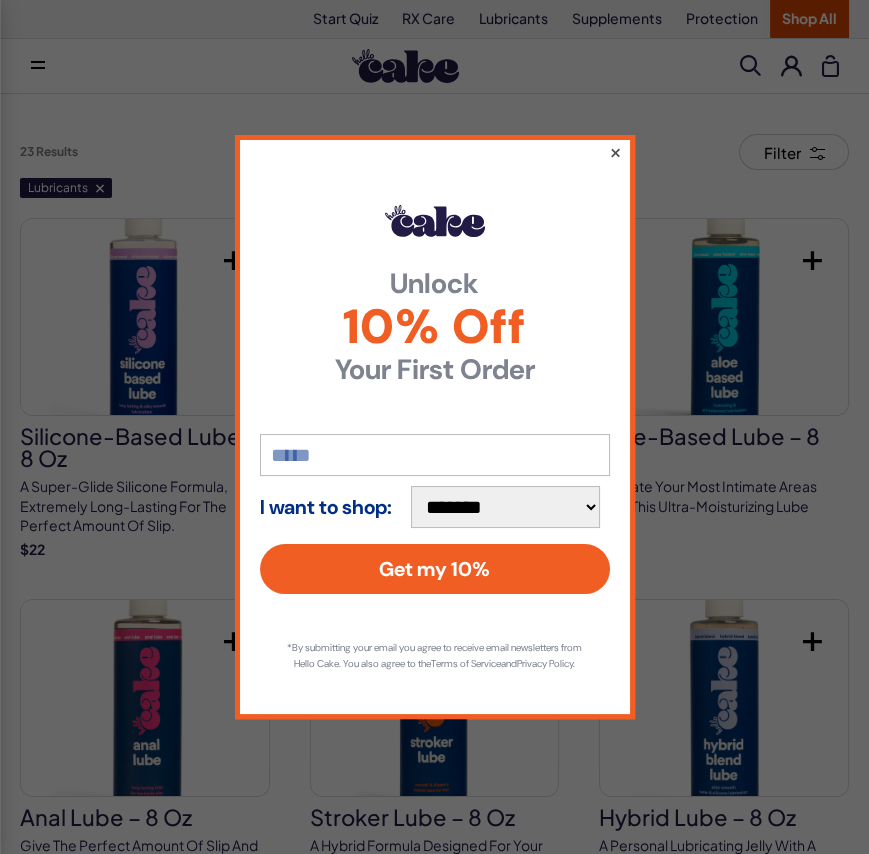 click on "×" at bounding box center [614, 152] 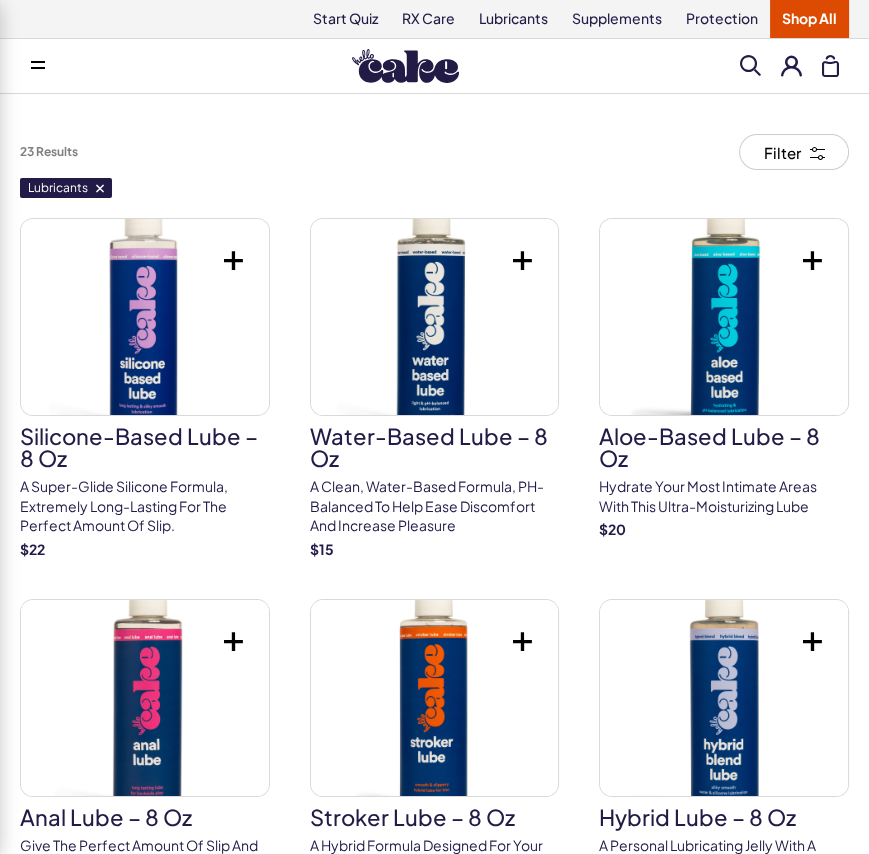 click at bounding box center [750, 65] 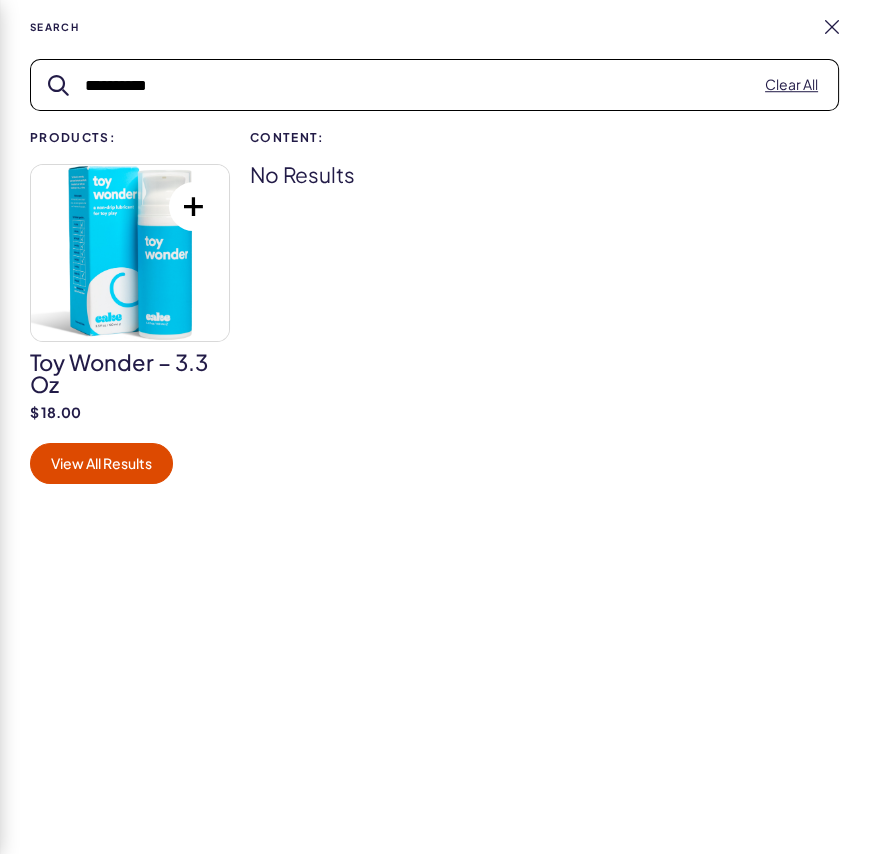 type on "**********" 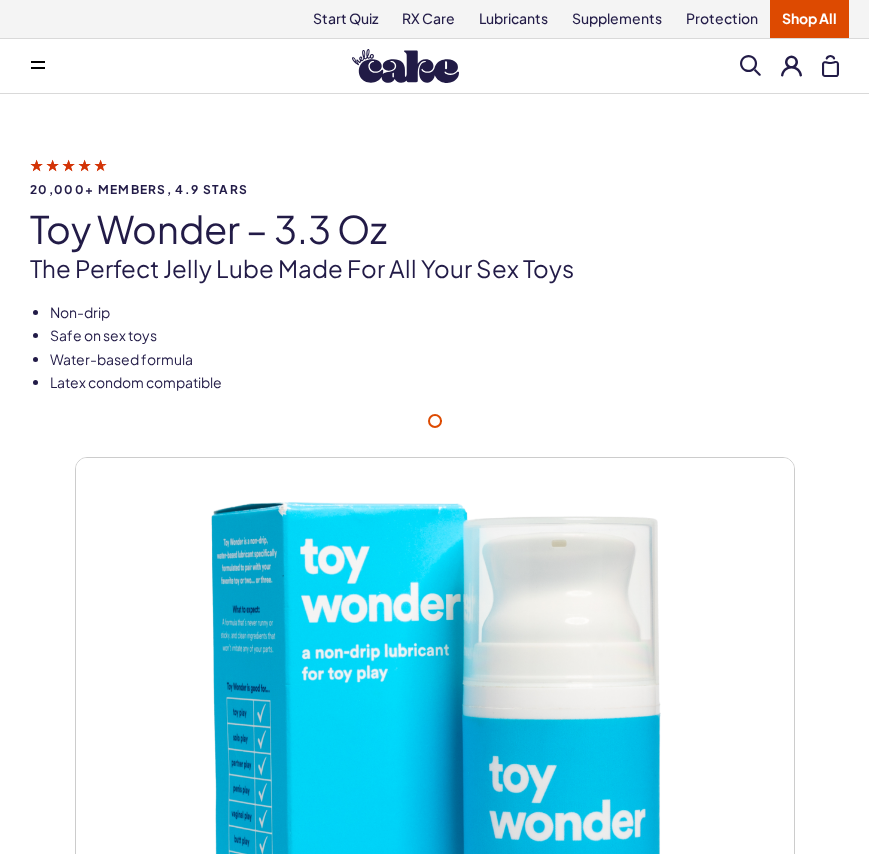 scroll, scrollTop: 0, scrollLeft: 0, axis: both 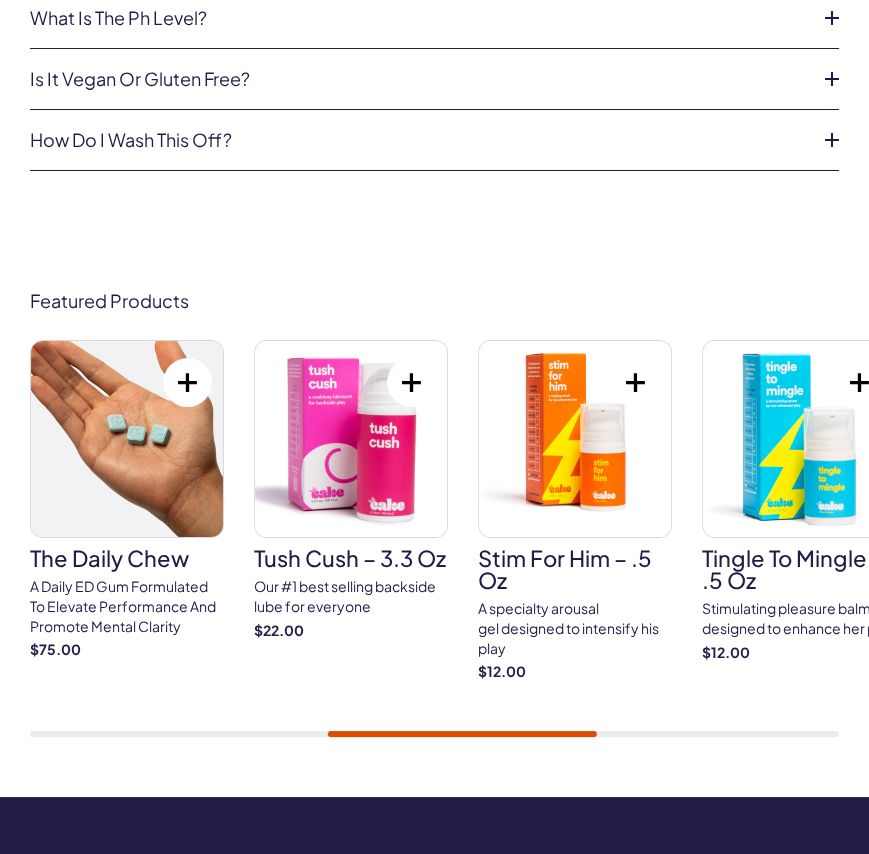 click at bounding box center [351, 439] 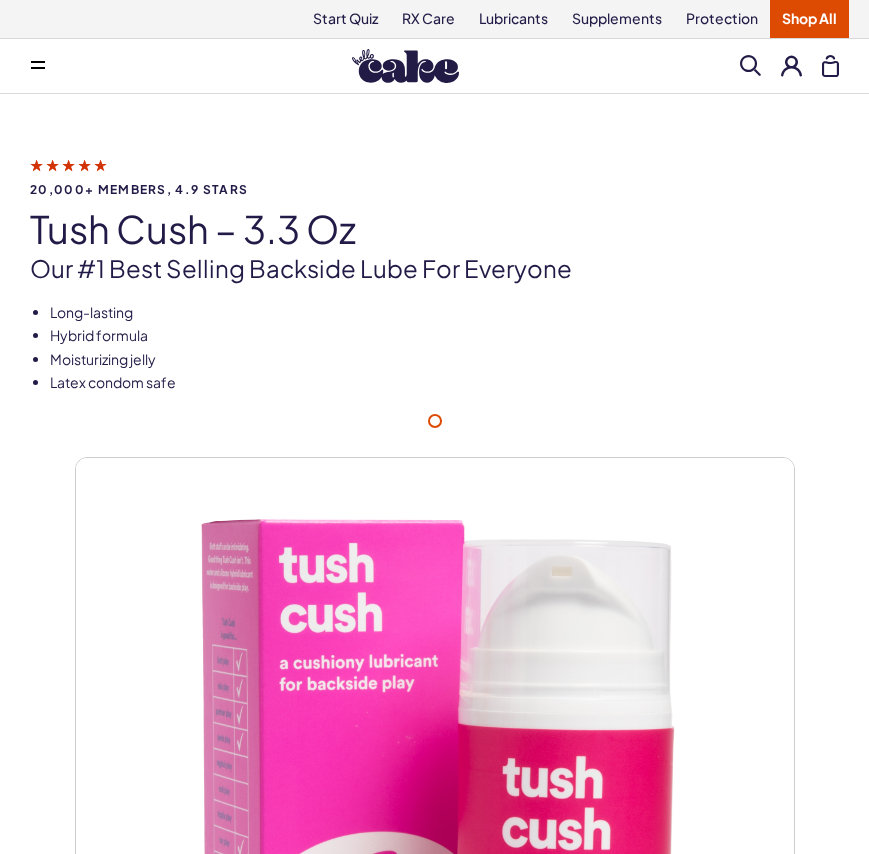 scroll, scrollTop: 0, scrollLeft: 0, axis: both 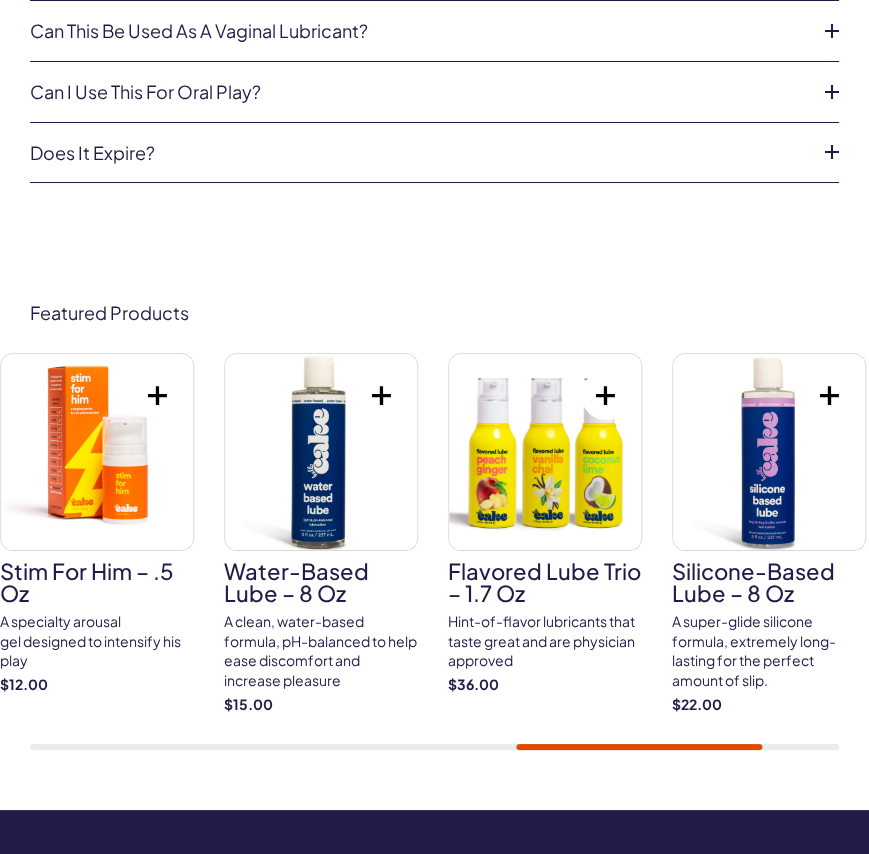 click at bounding box center [321, 452] 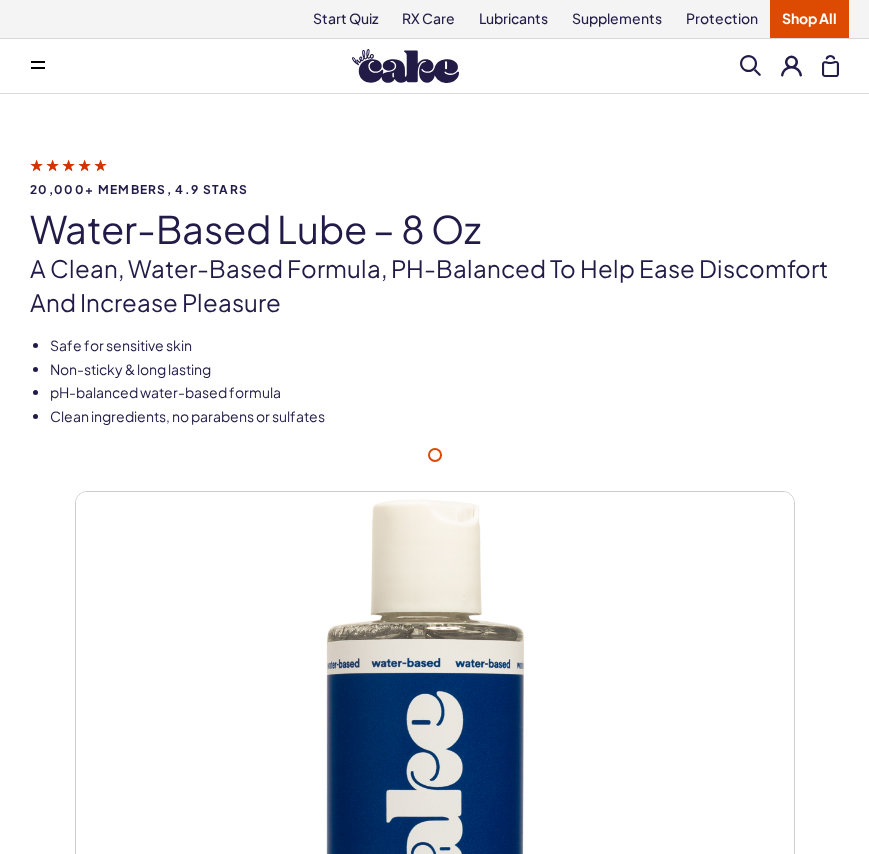 scroll, scrollTop: 0, scrollLeft: 0, axis: both 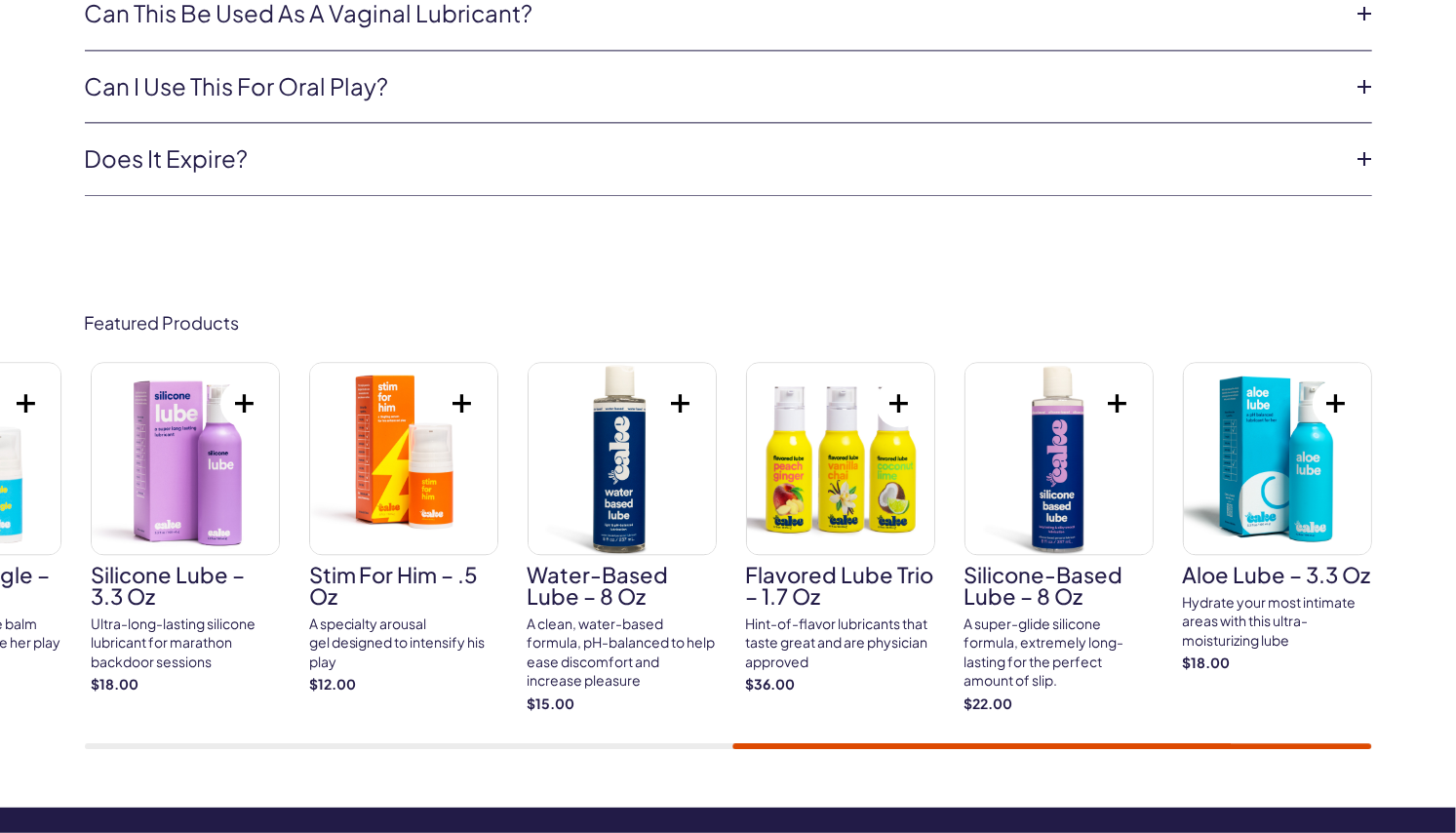 click at bounding box center [841, 458] 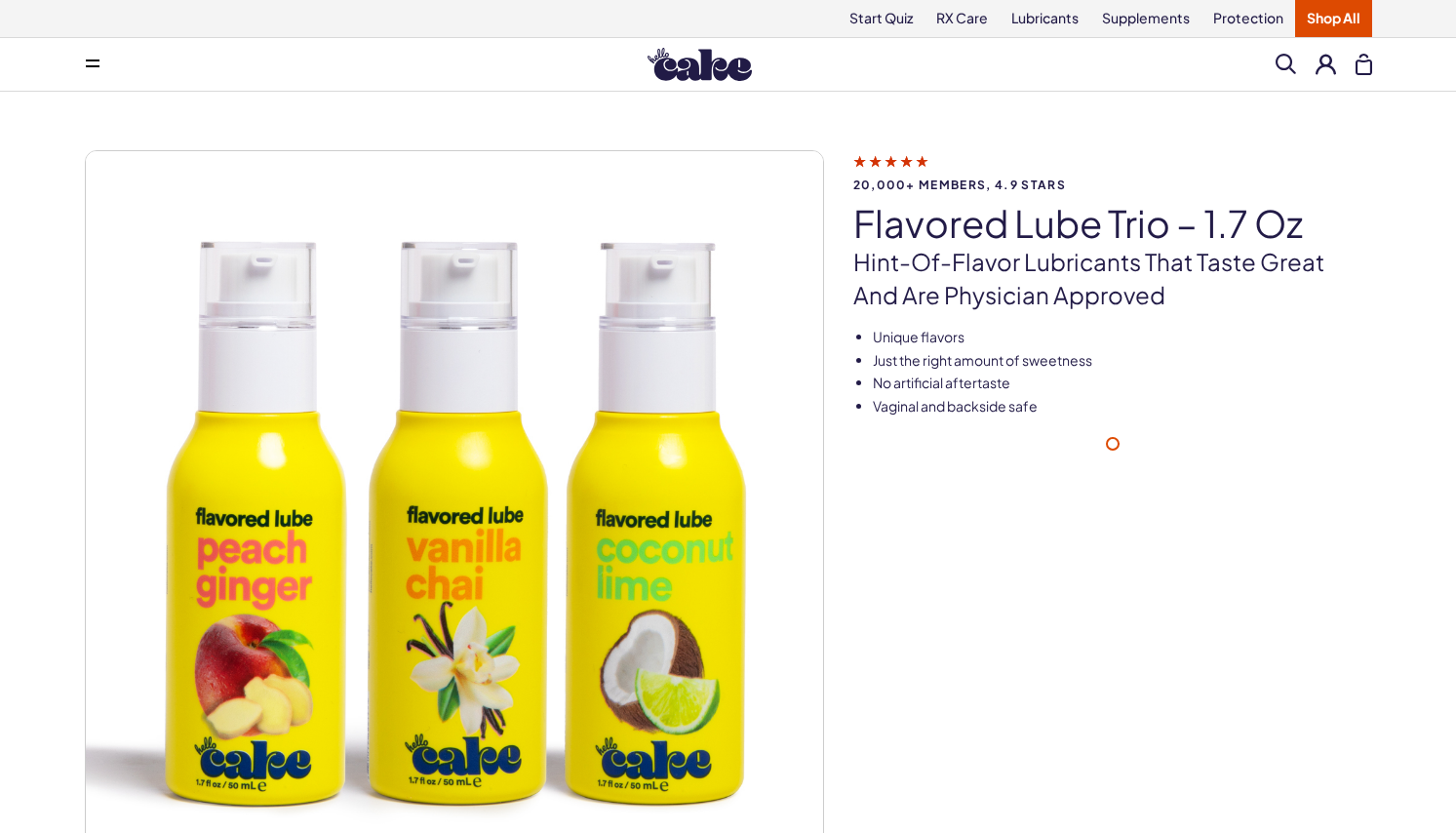 scroll, scrollTop: 0, scrollLeft: 0, axis: both 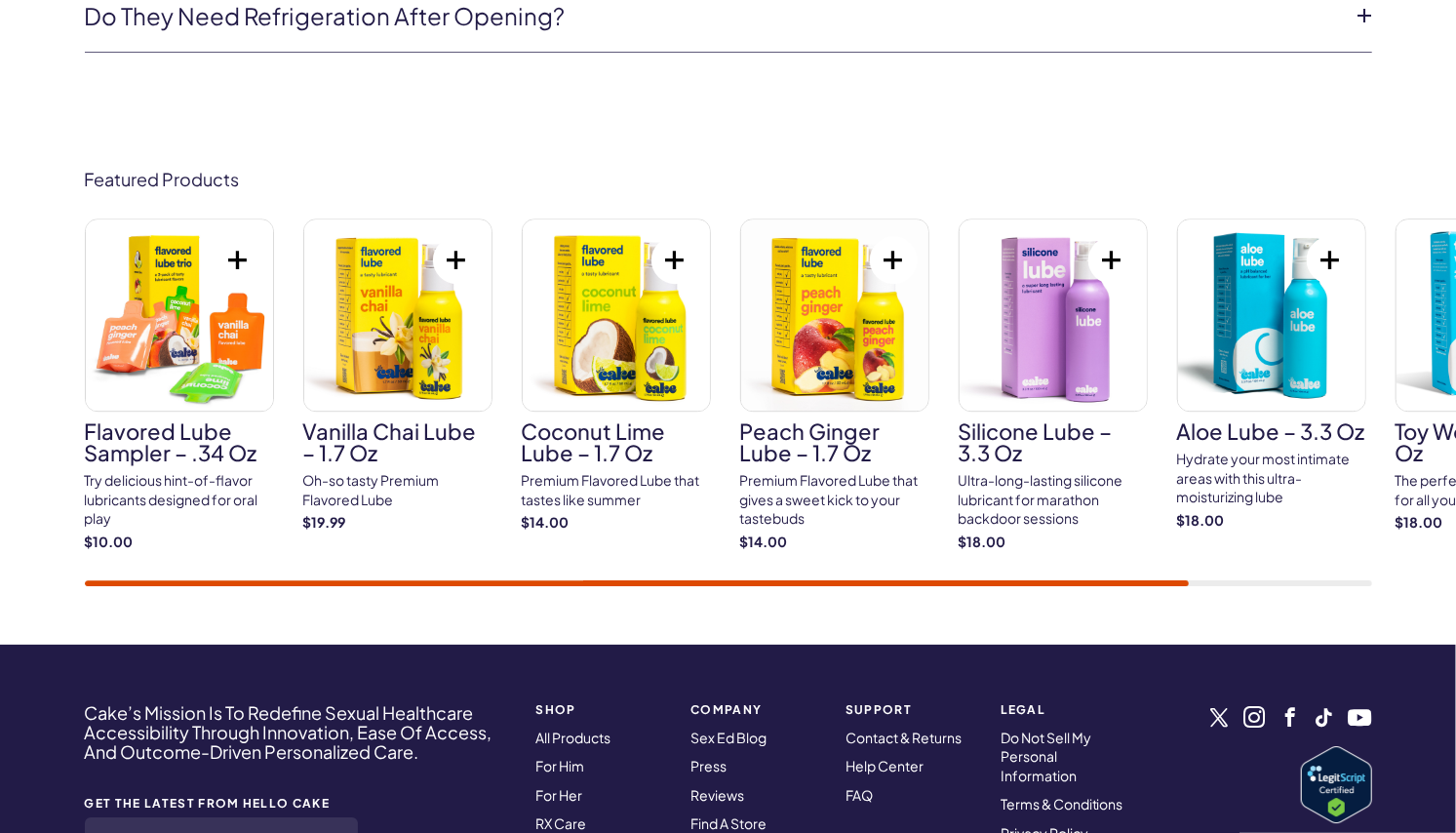 click at bounding box center [179, 315] 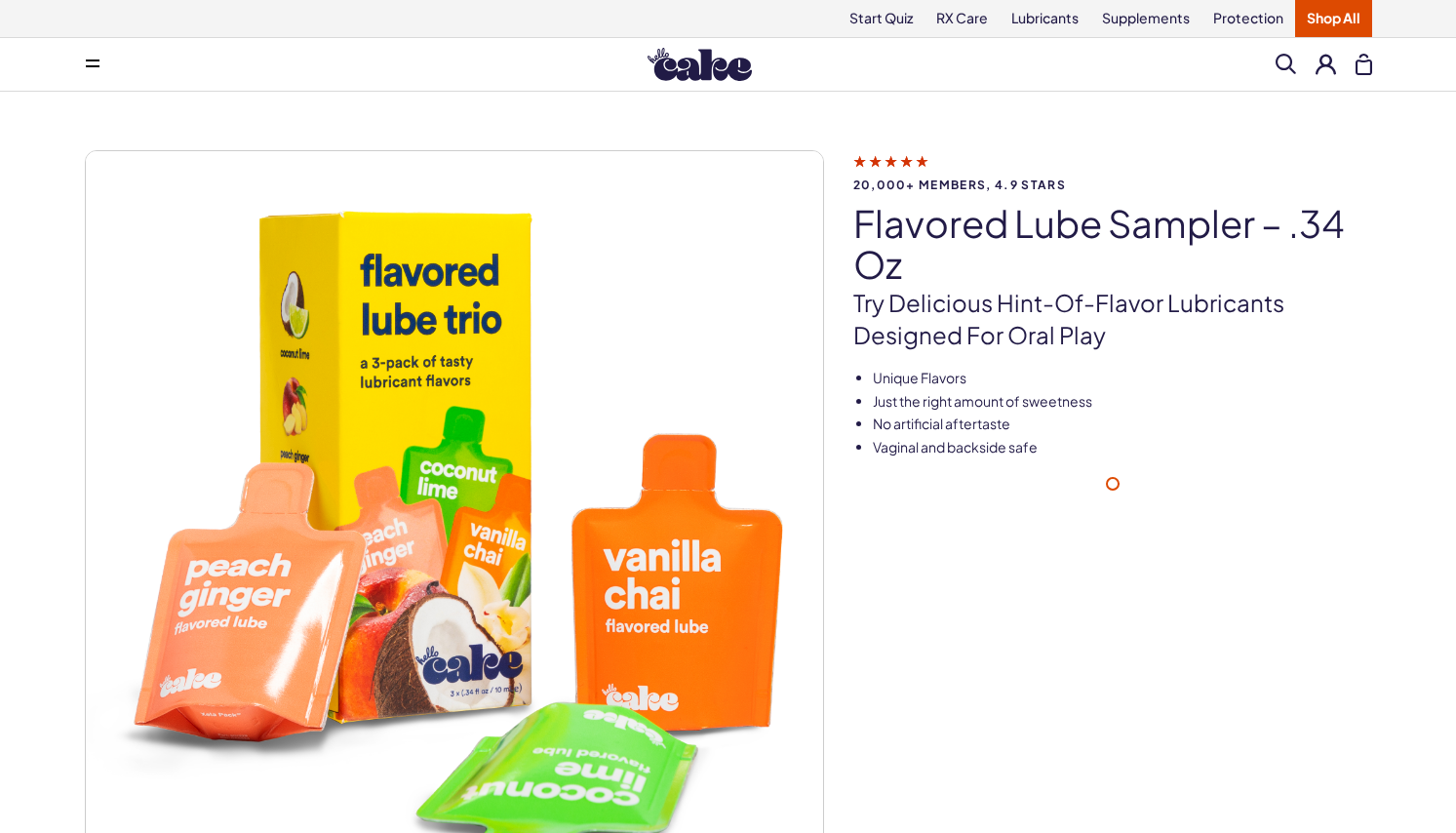 scroll, scrollTop: 0, scrollLeft: 0, axis: both 